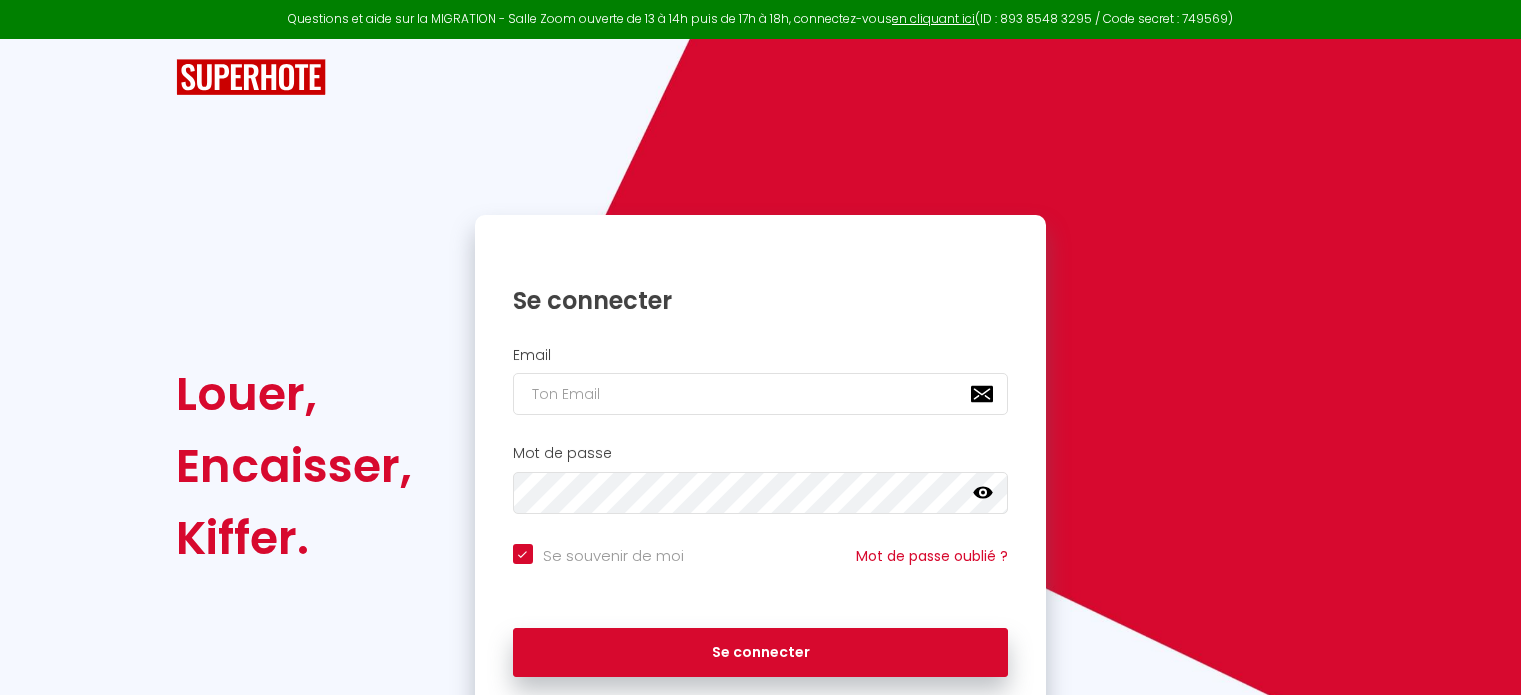 scroll, scrollTop: 0, scrollLeft: 0, axis: both 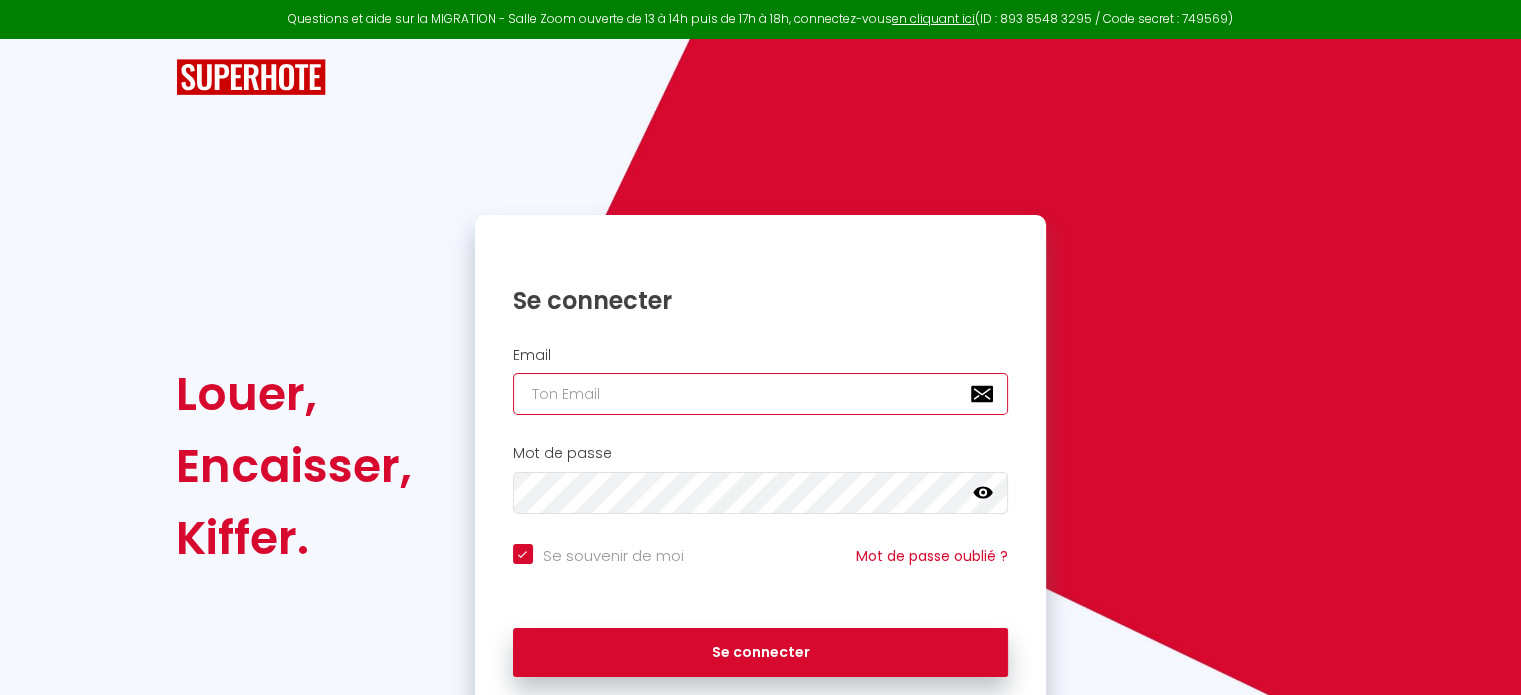 click at bounding box center (761, 394) 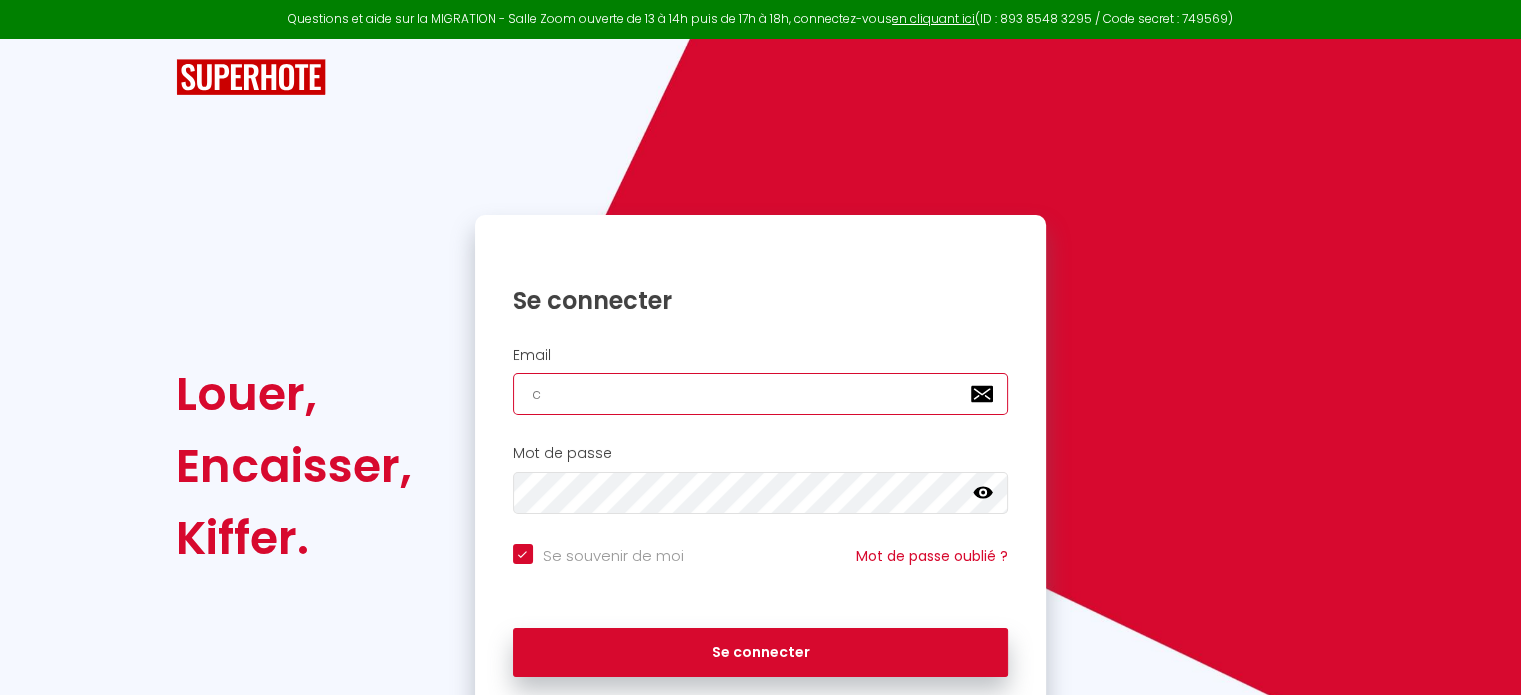 checkbox on "true" 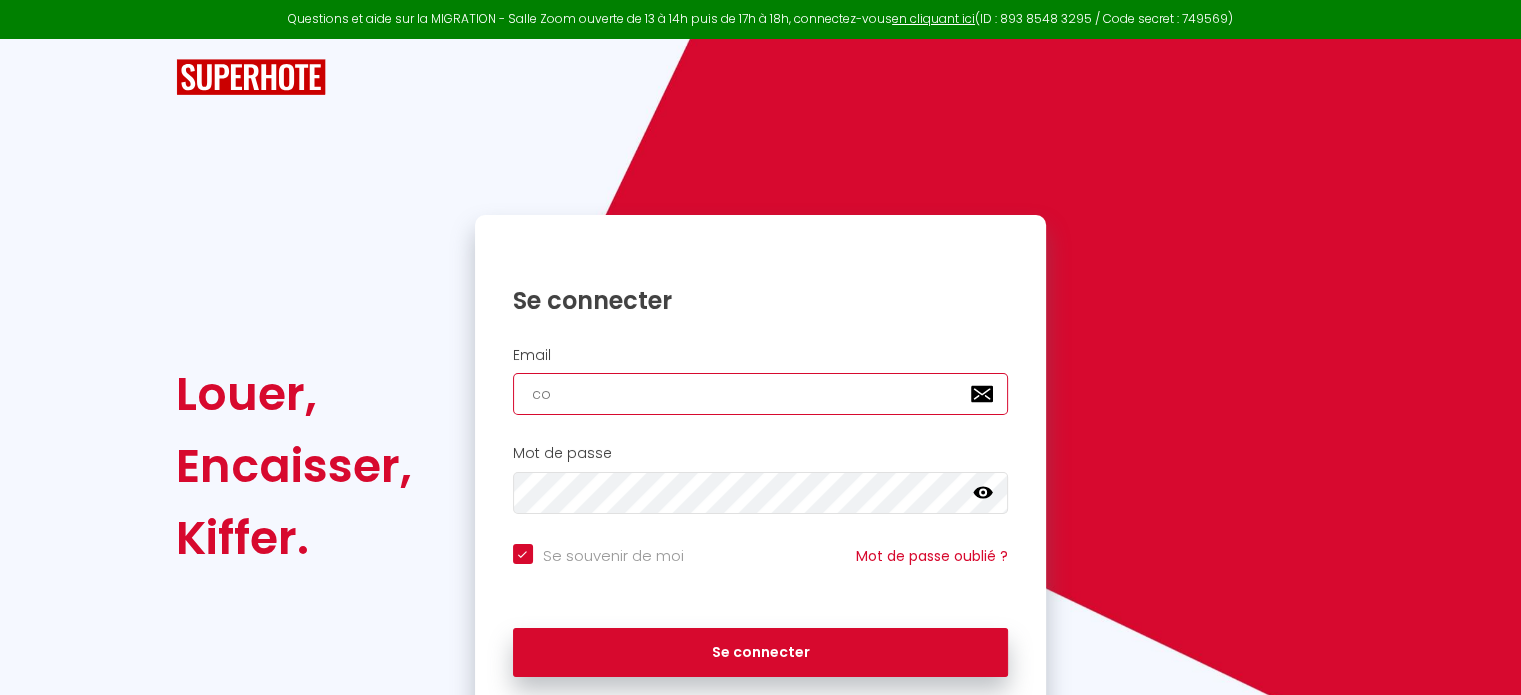 type on "con" 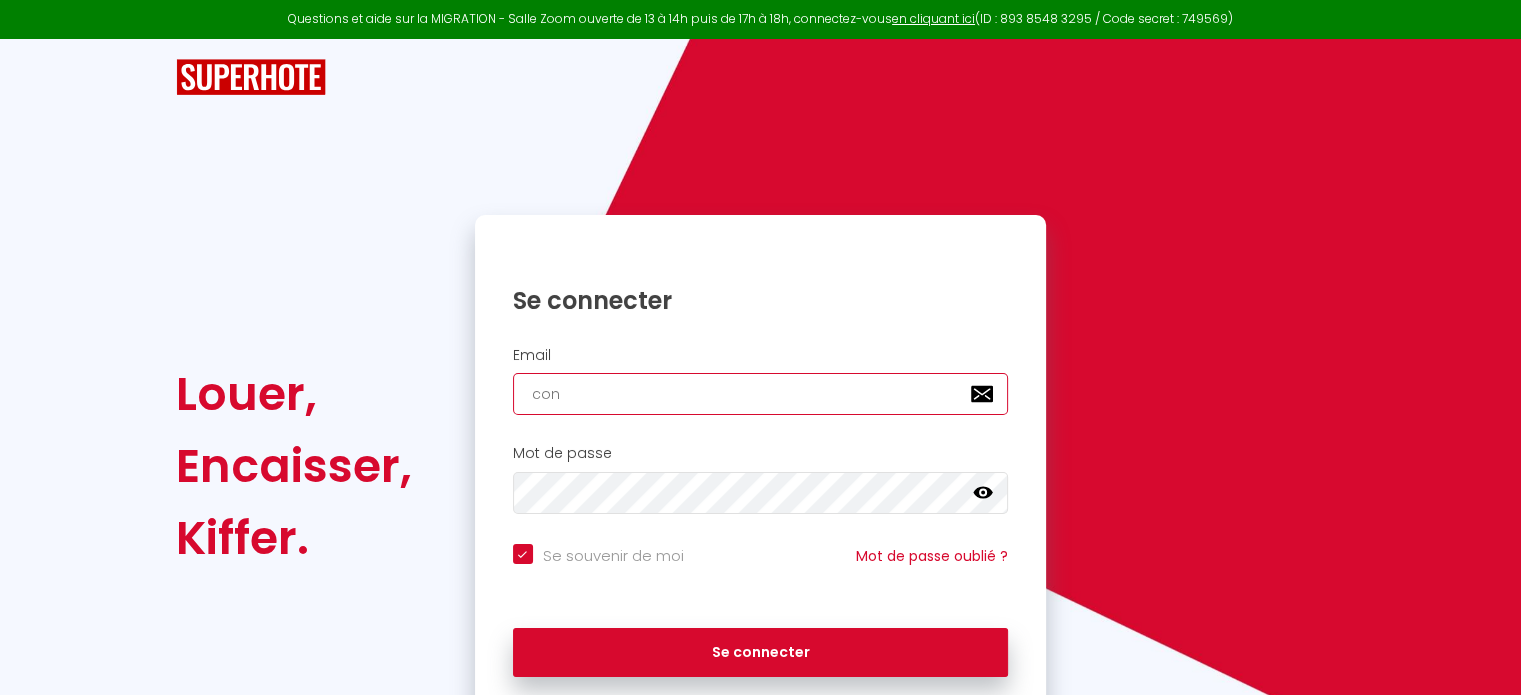 checkbox on "true" 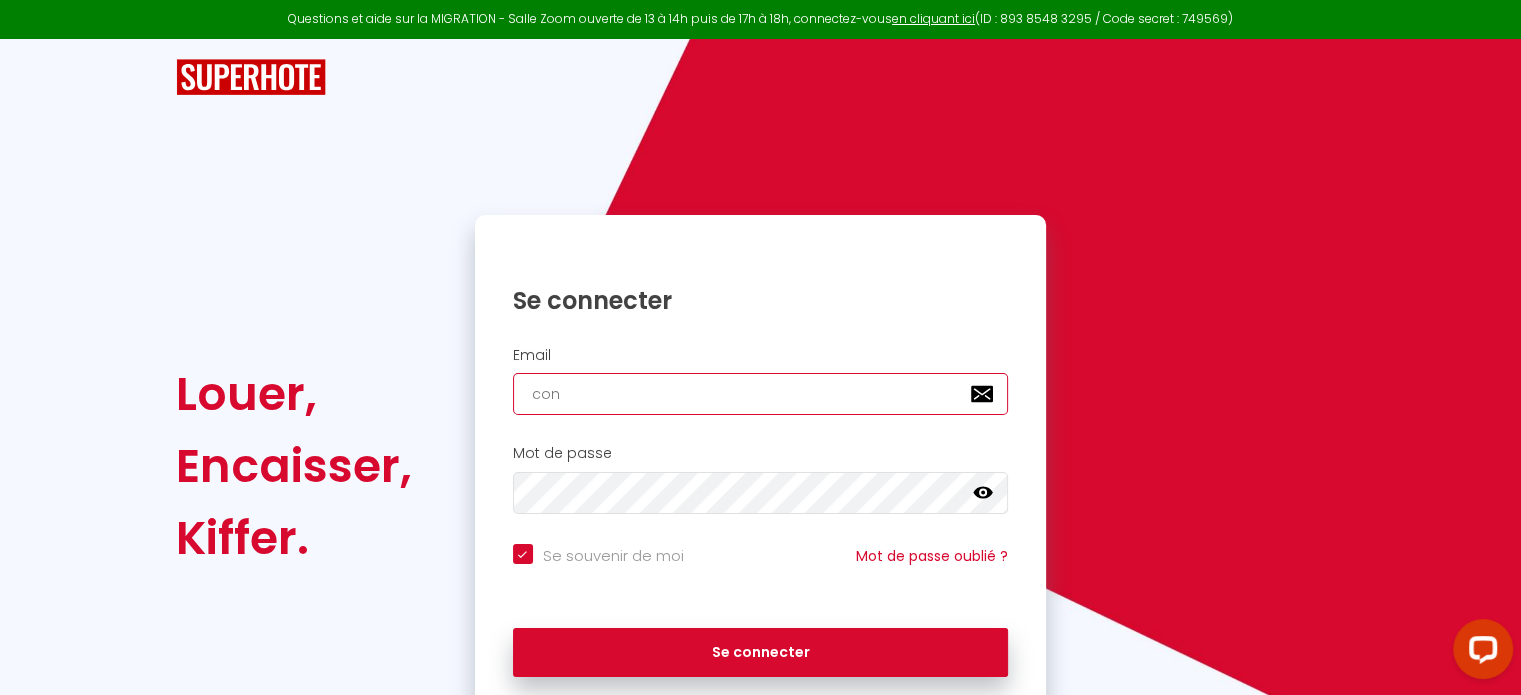 scroll, scrollTop: 0, scrollLeft: 0, axis: both 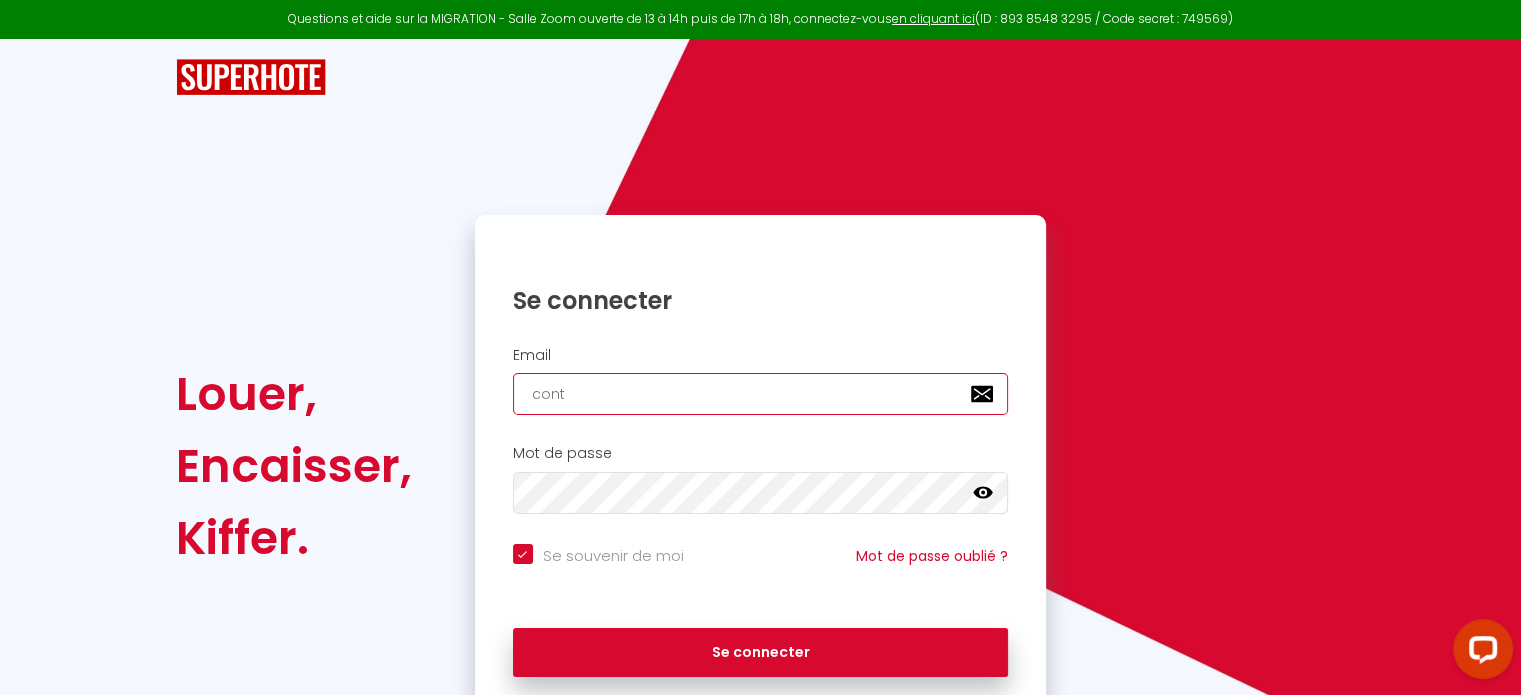 checkbox on "true" 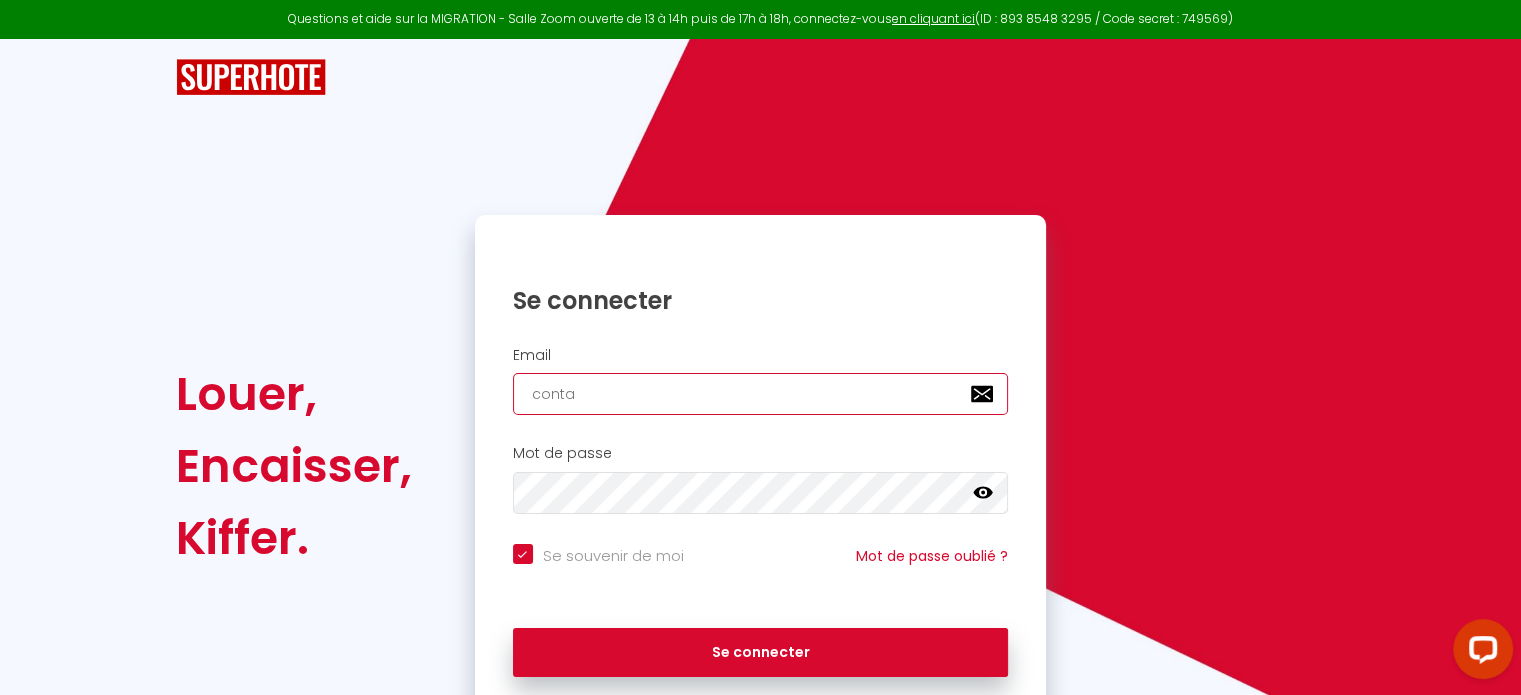 checkbox on "true" 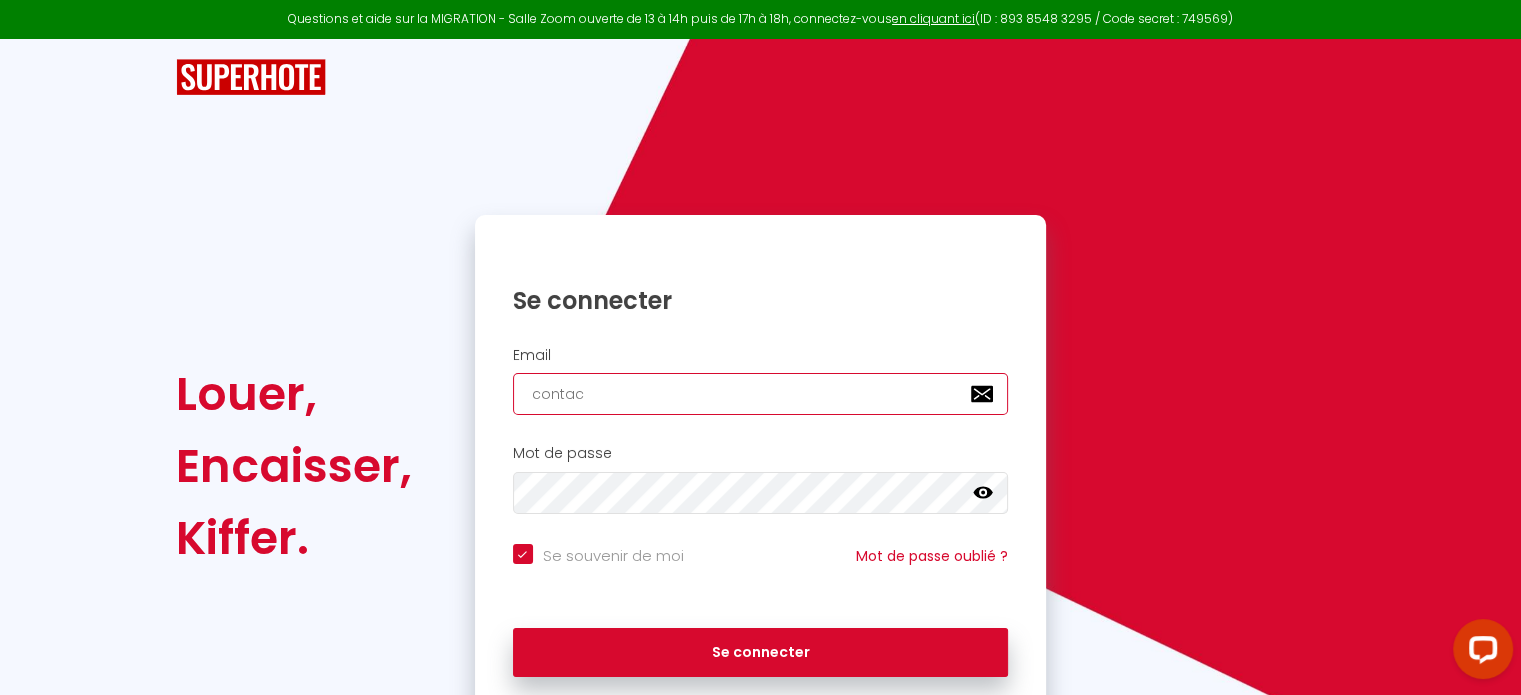 checkbox on "true" 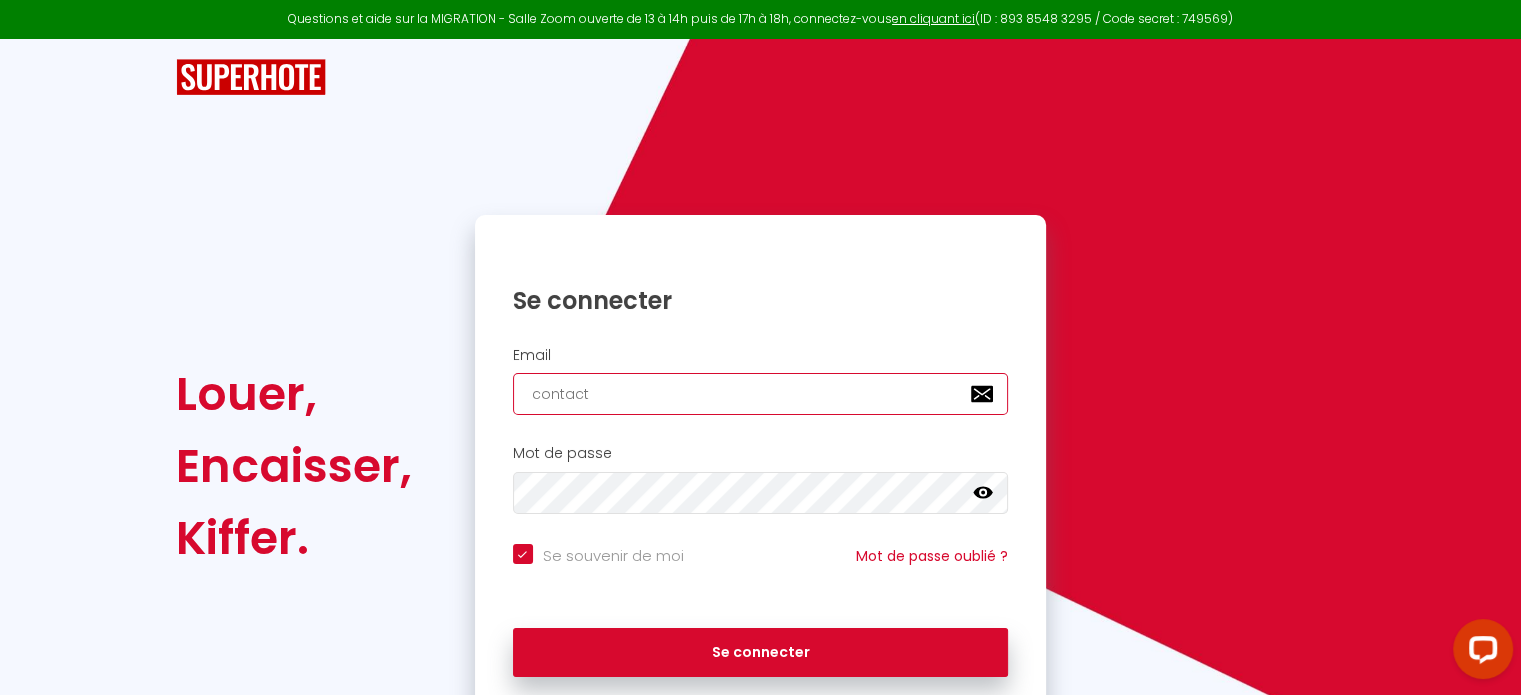 checkbox on "true" 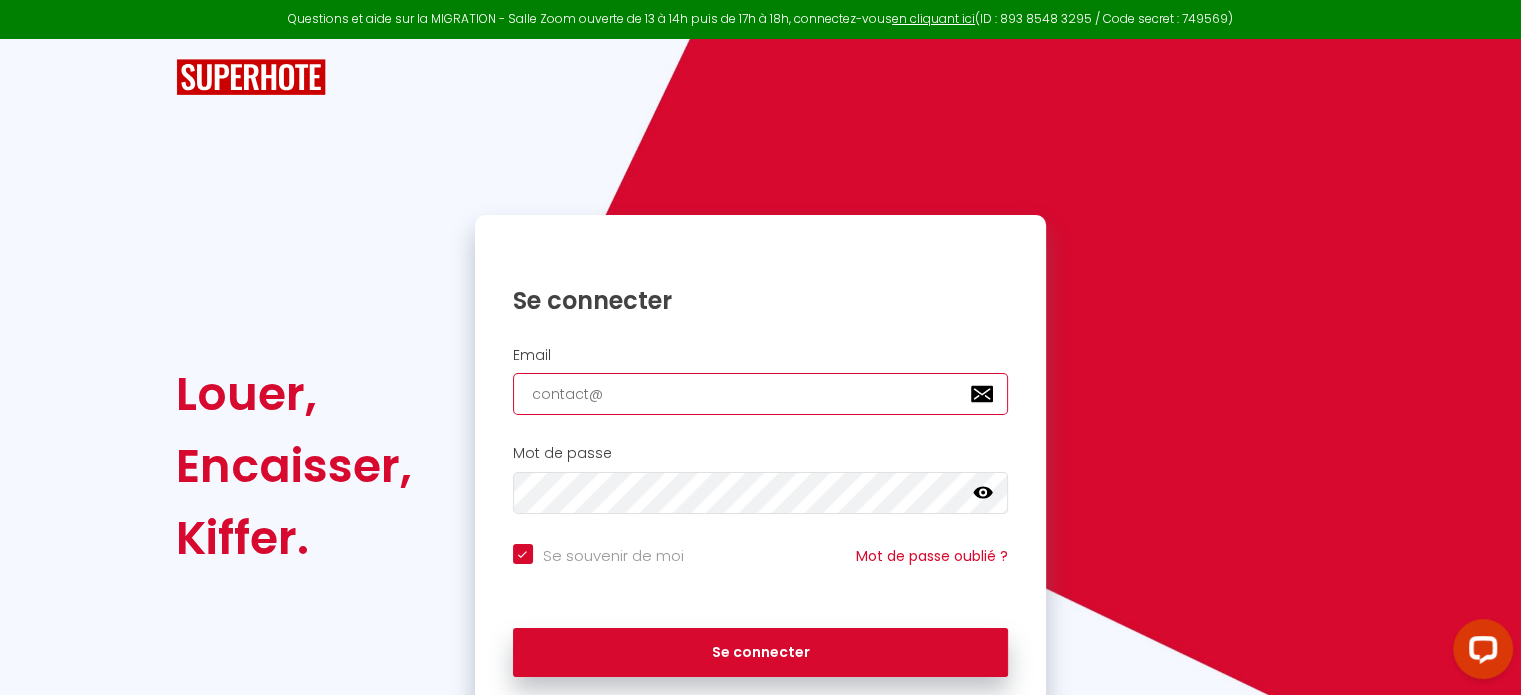 checkbox on "true" 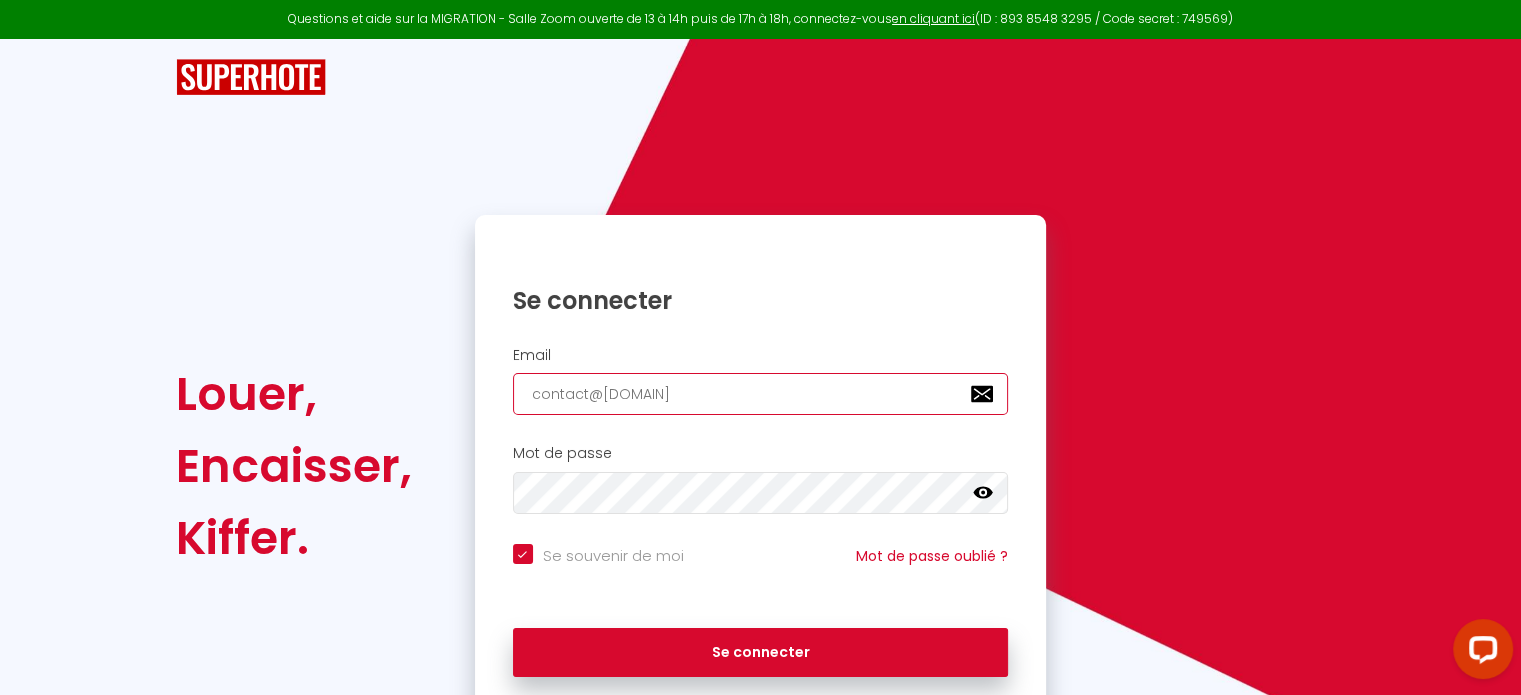 checkbox on "true" 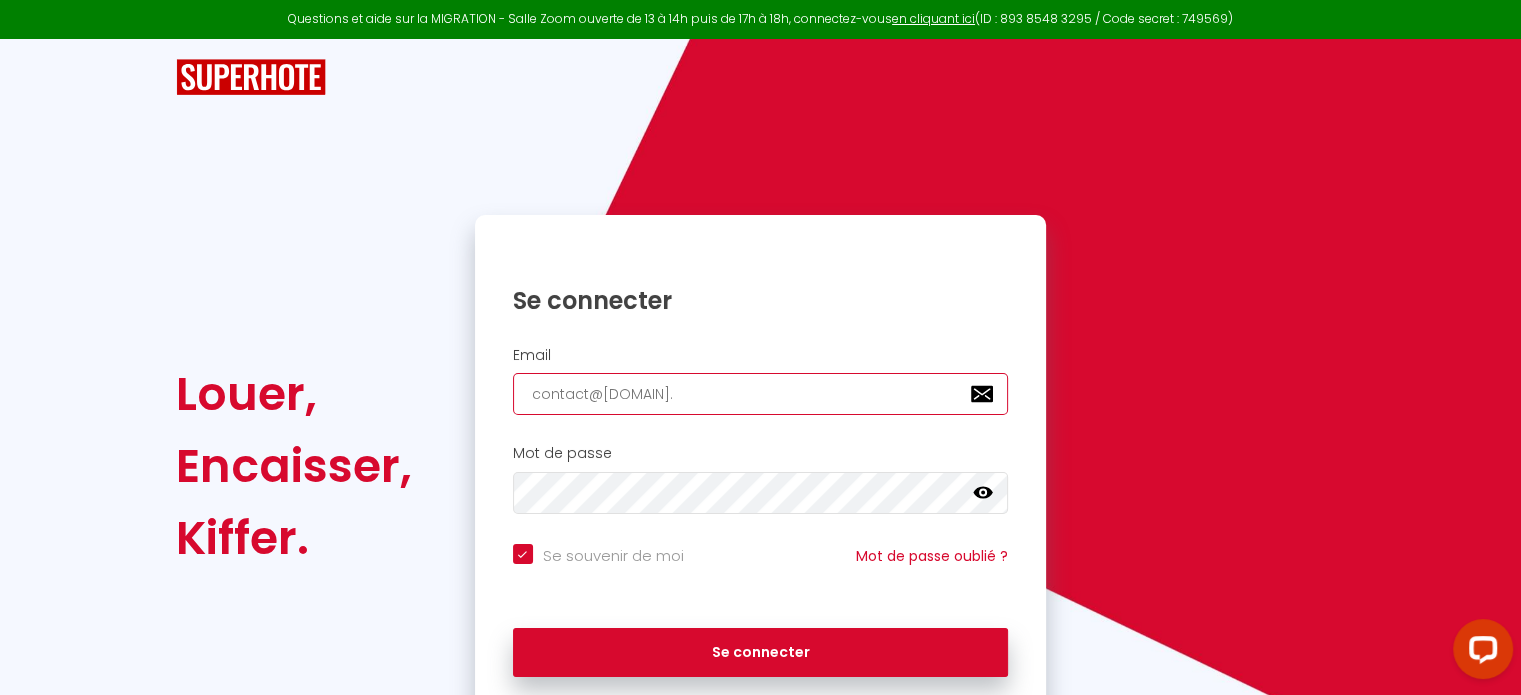 checkbox on "true" 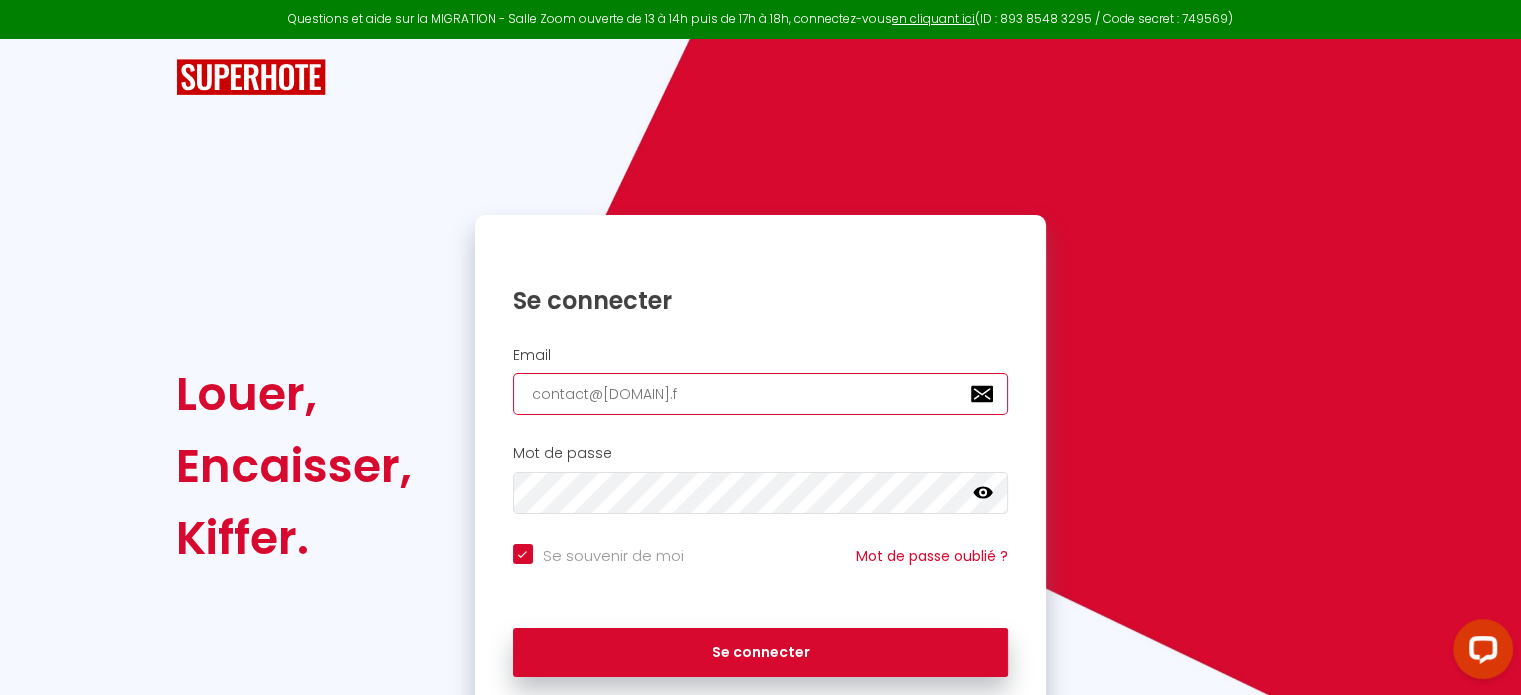 checkbox on "true" 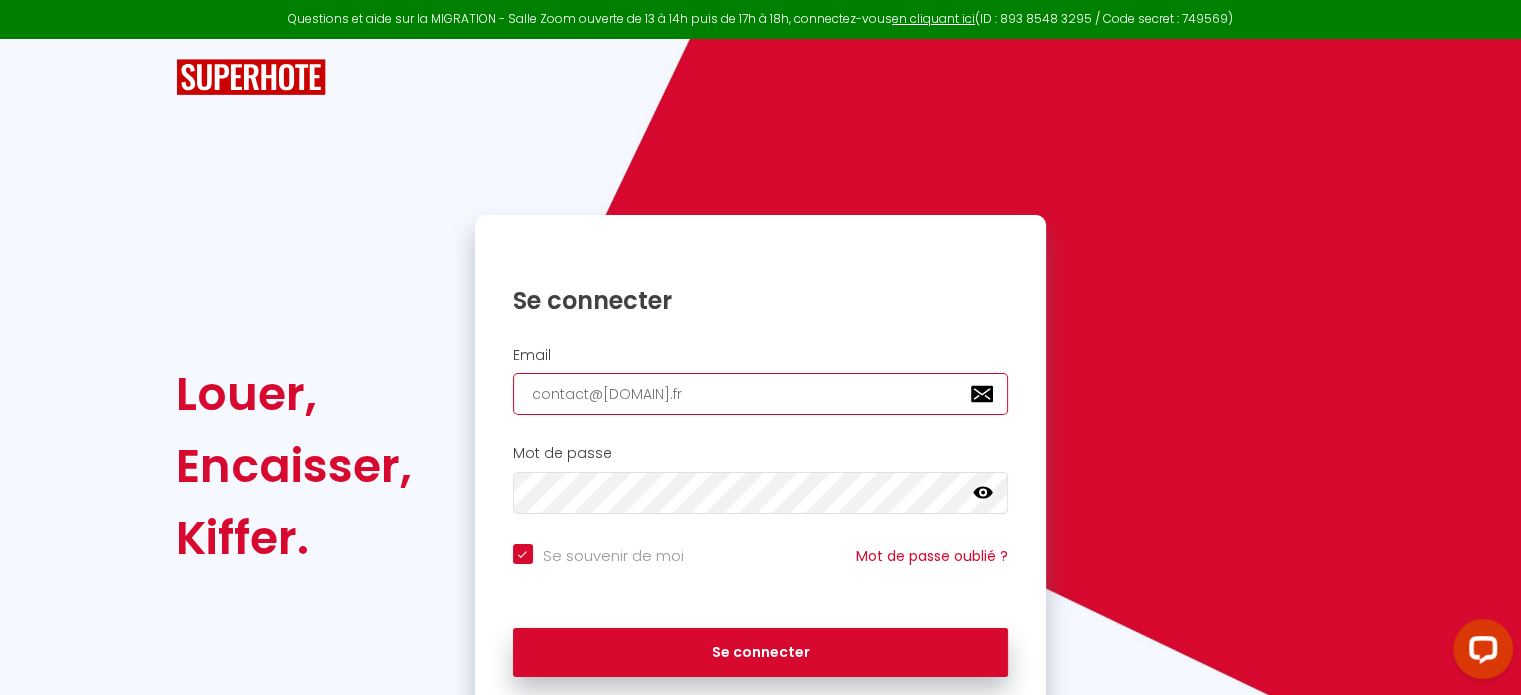 checkbox on "true" 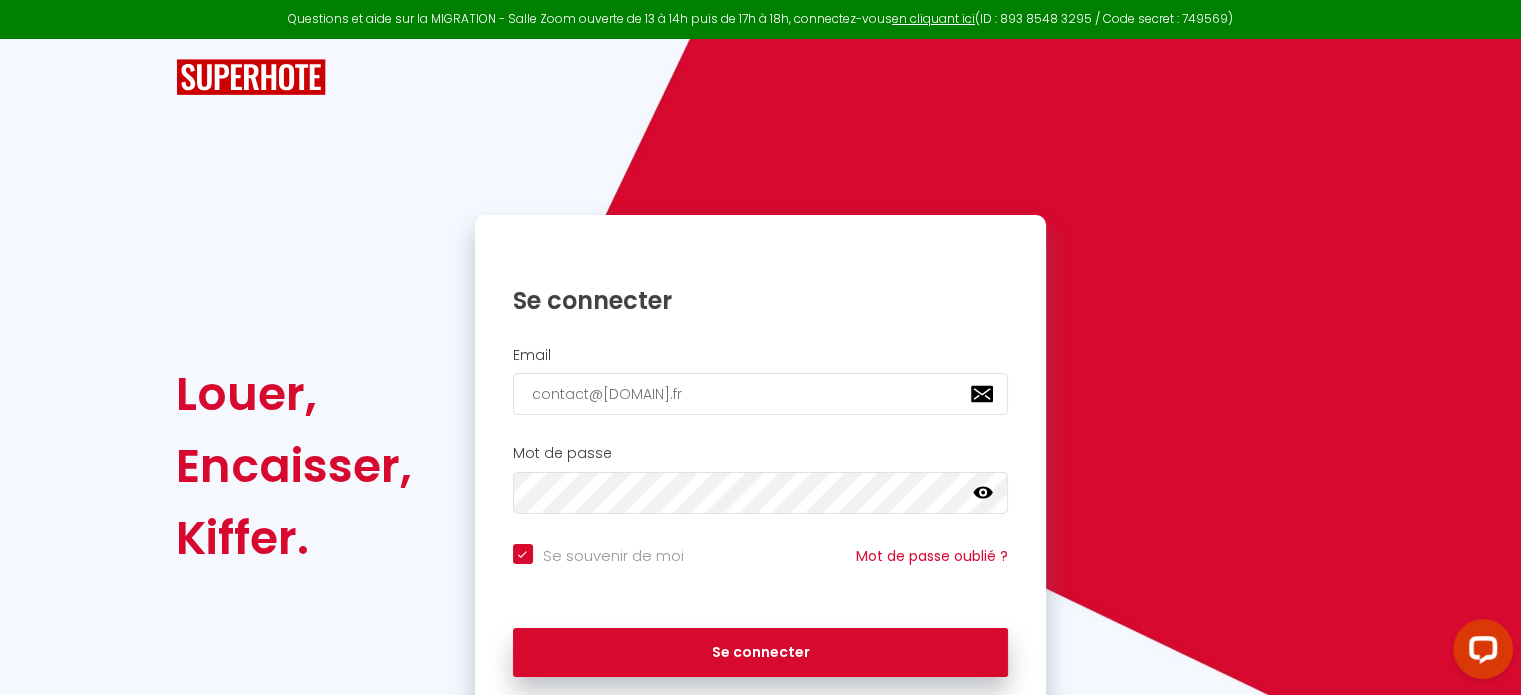 click 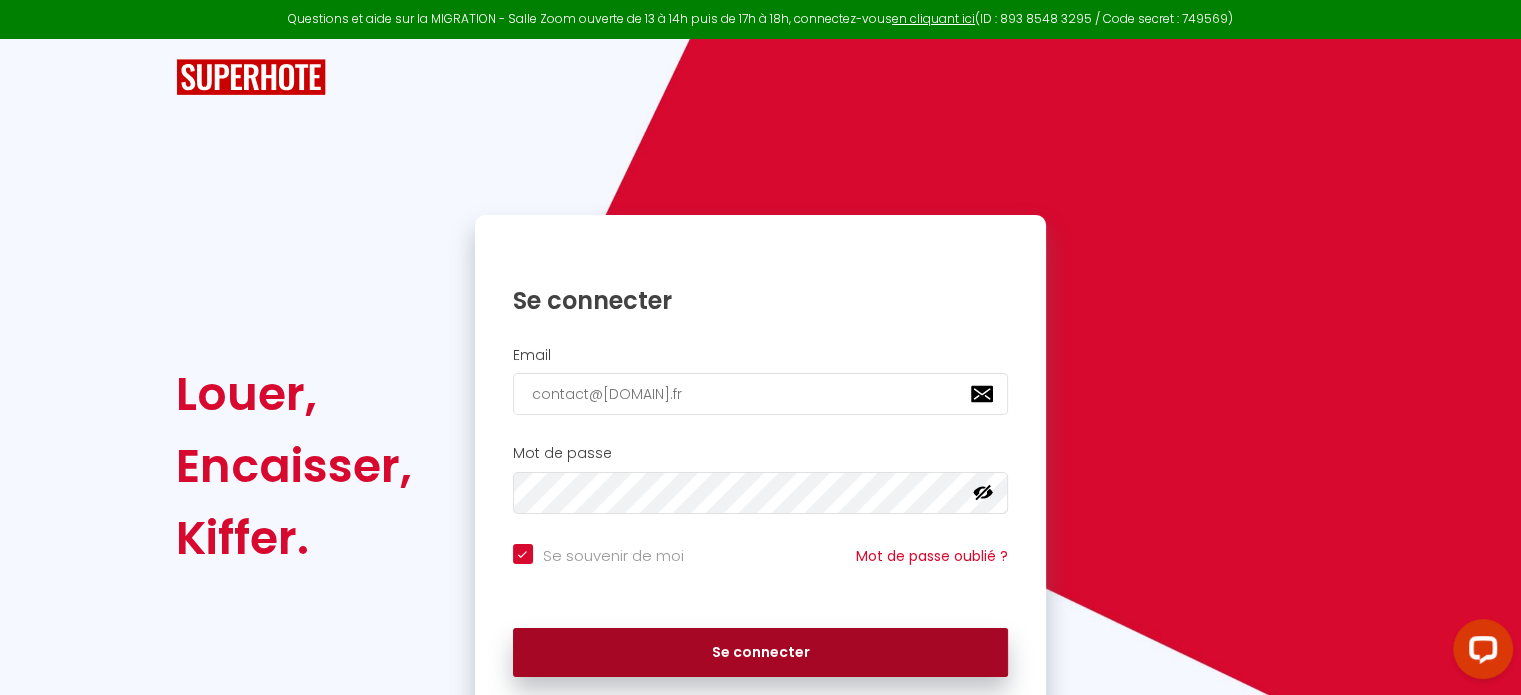 click on "Se connecter" at bounding box center (761, 653) 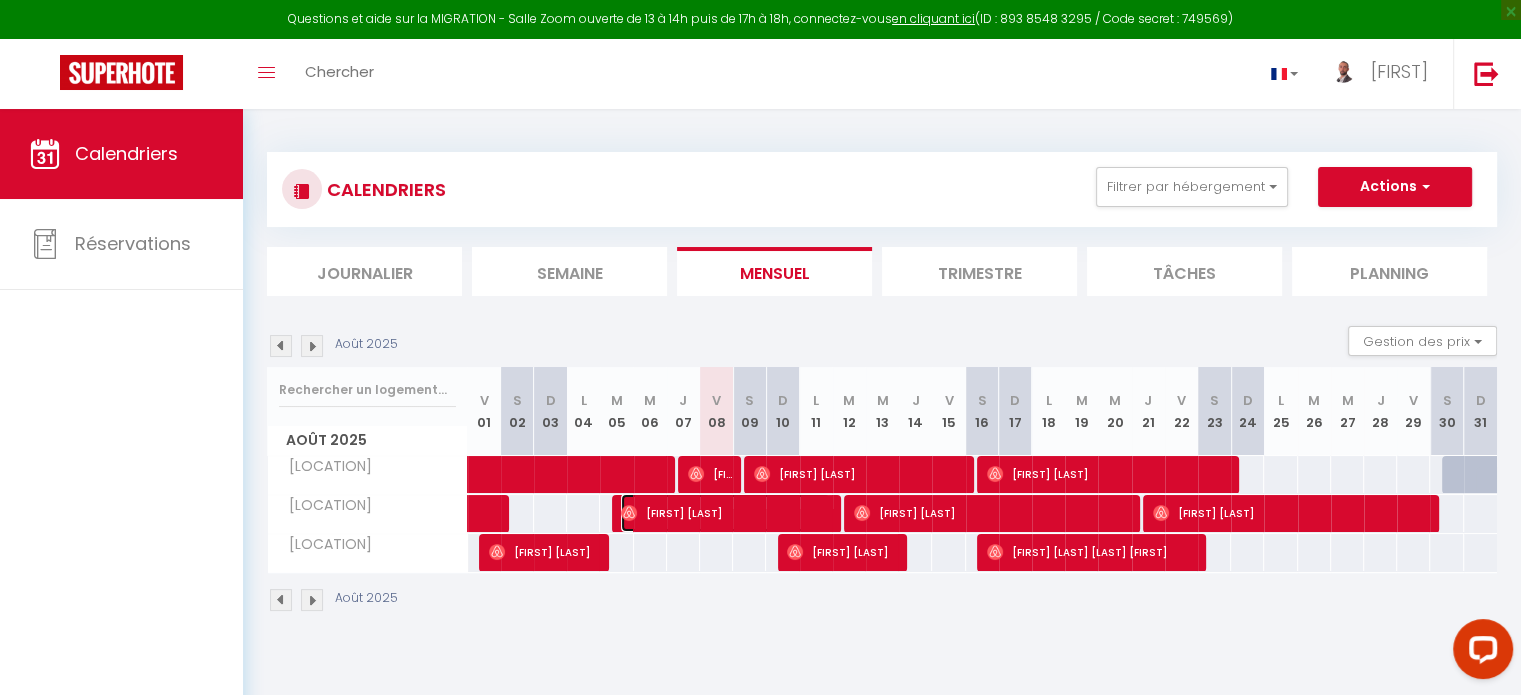 click on "[FIRST] [LAST]" at bounding box center (725, 513) 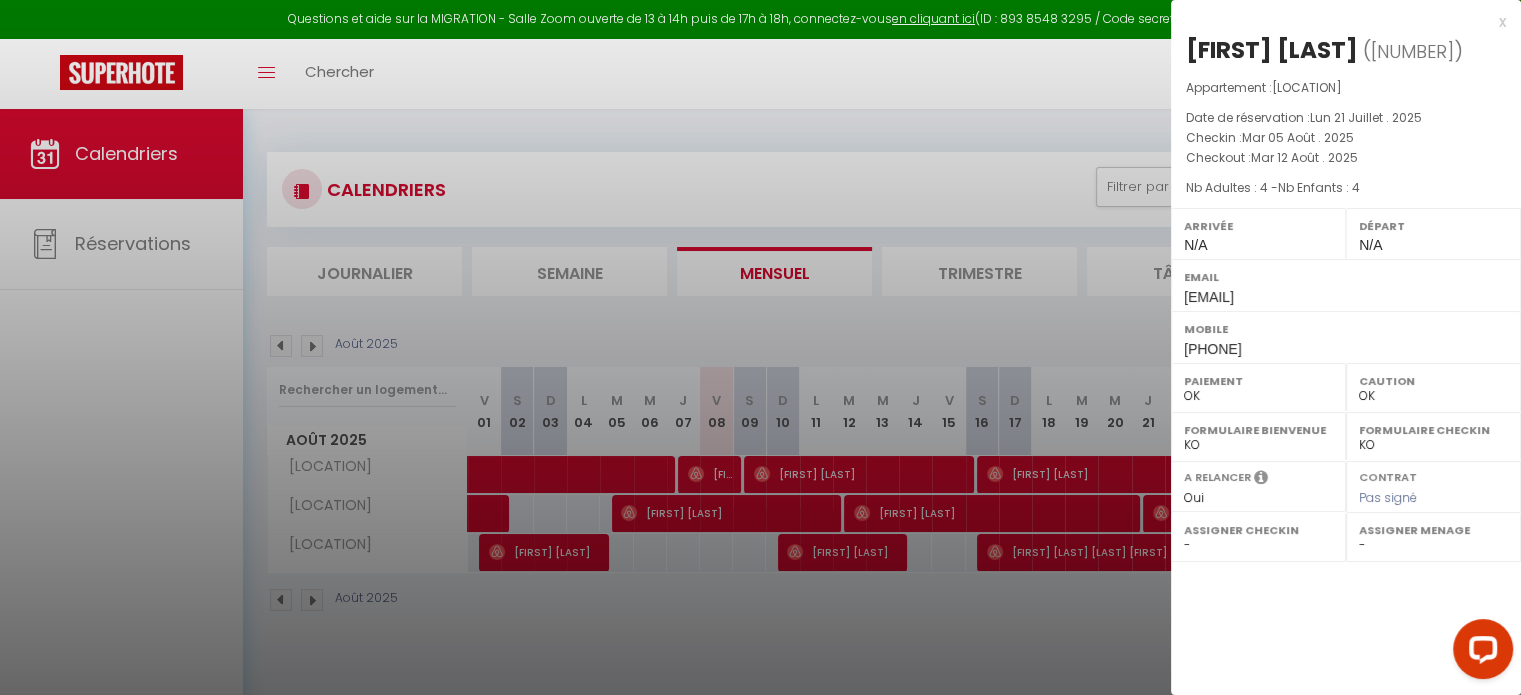 click at bounding box center (760, 347) 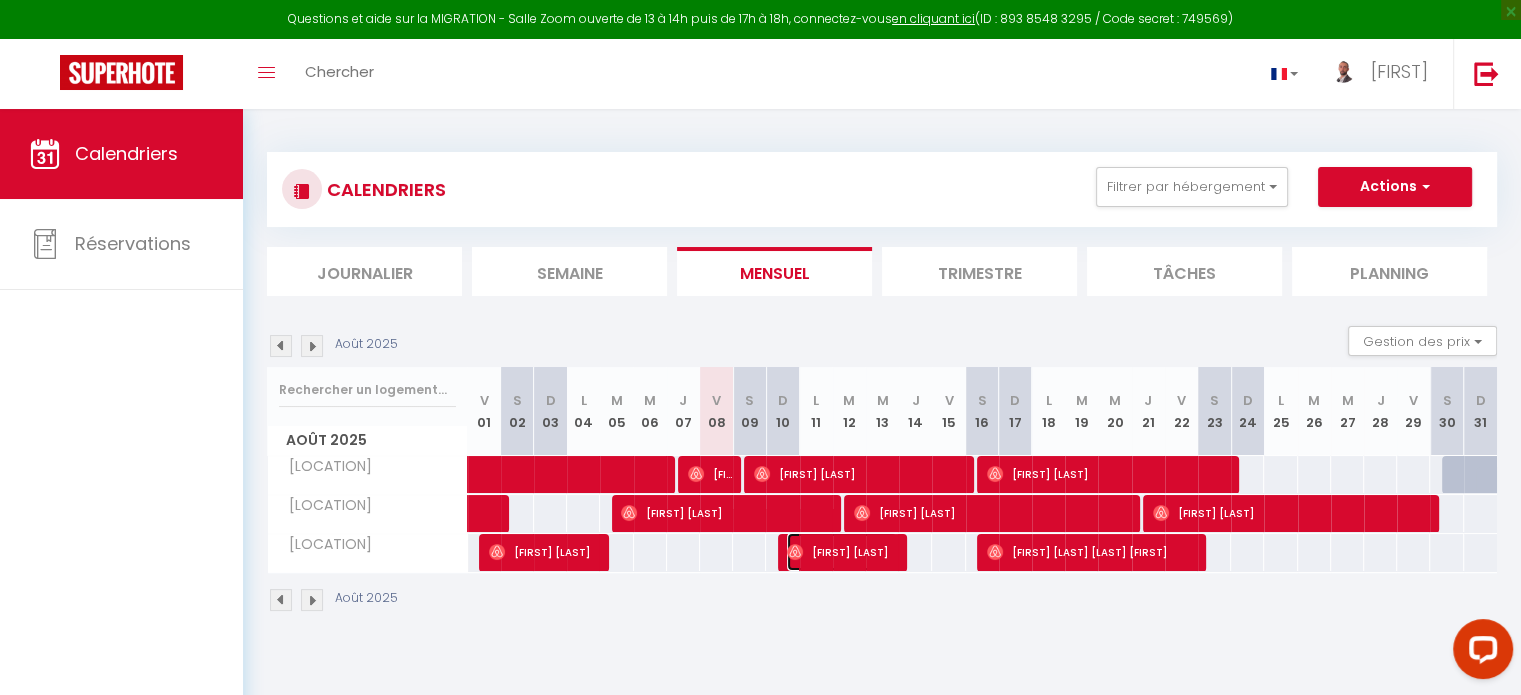 click on "[FIRST] [LAST]" at bounding box center [842, 552] 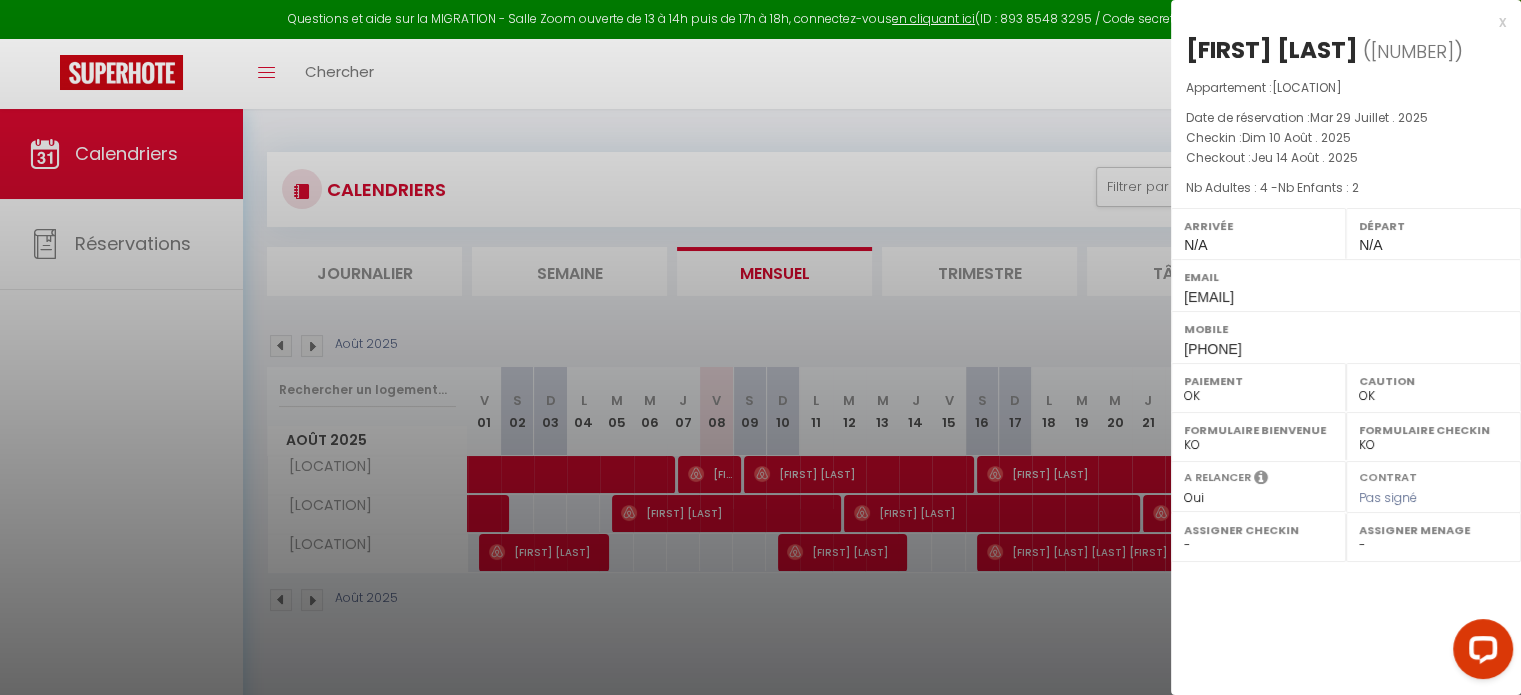 click at bounding box center [760, 347] 